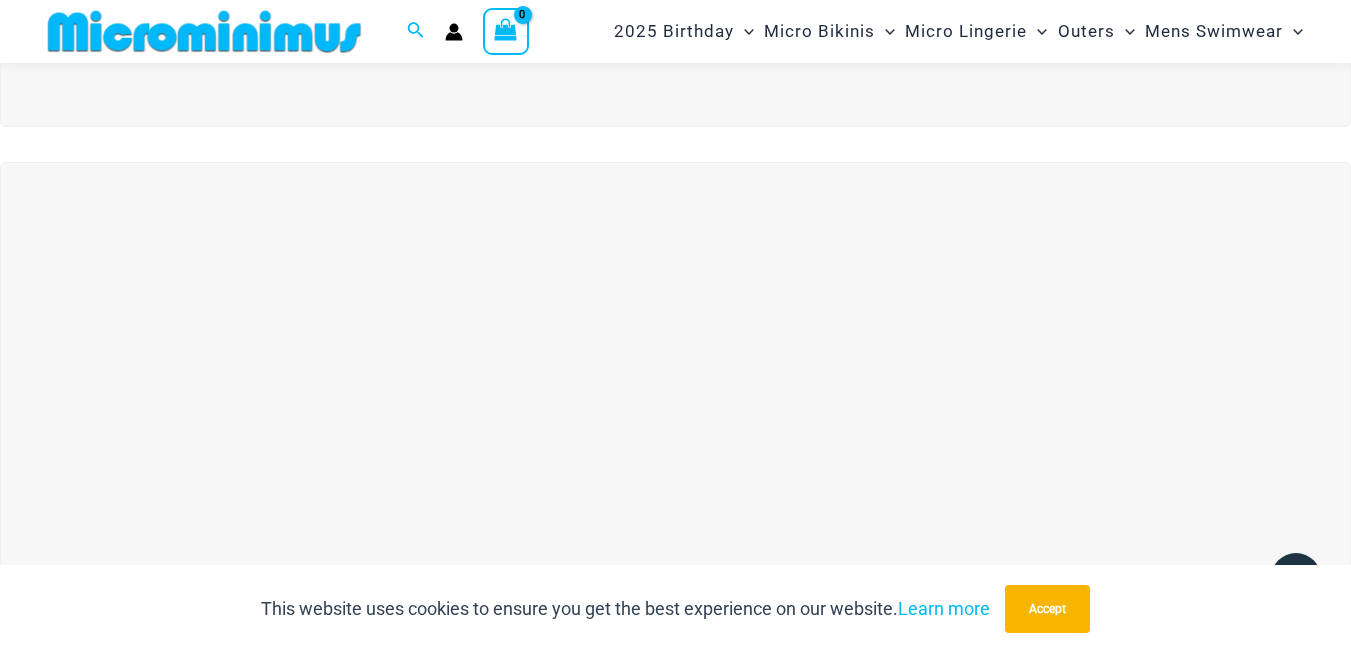 scroll, scrollTop: 382, scrollLeft: 0, axis: vertical 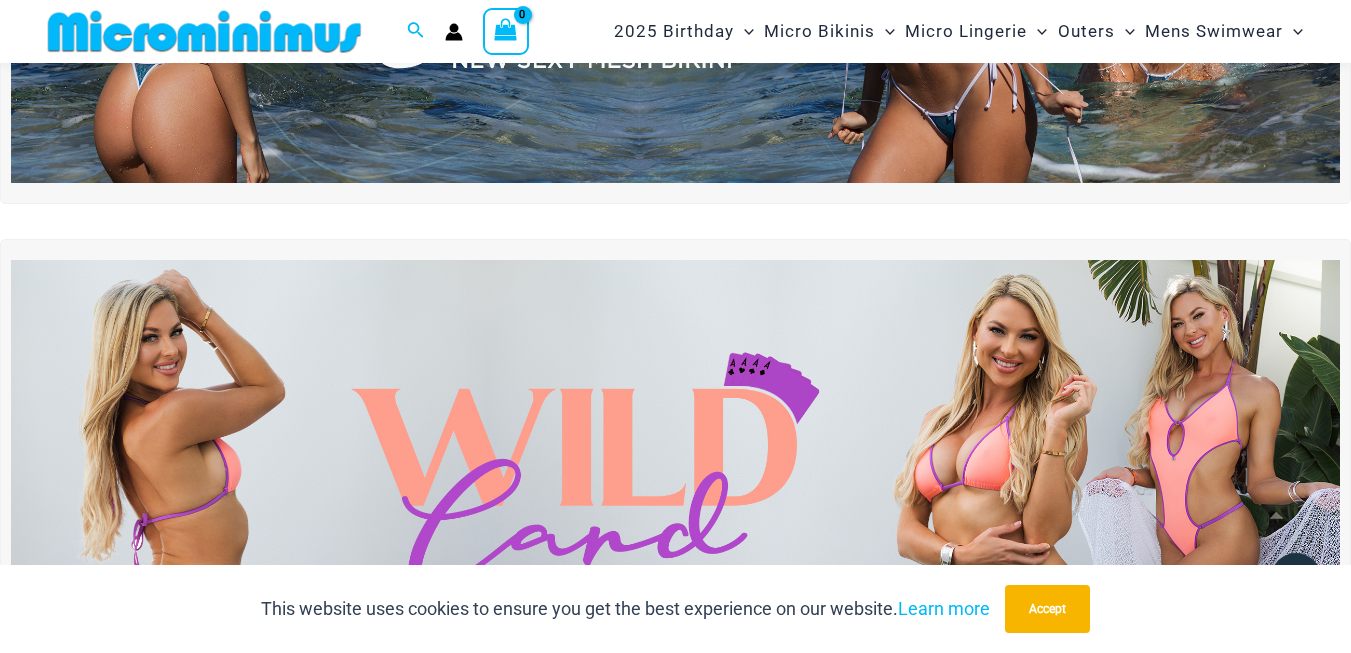 click at bounding box center [675, 486] 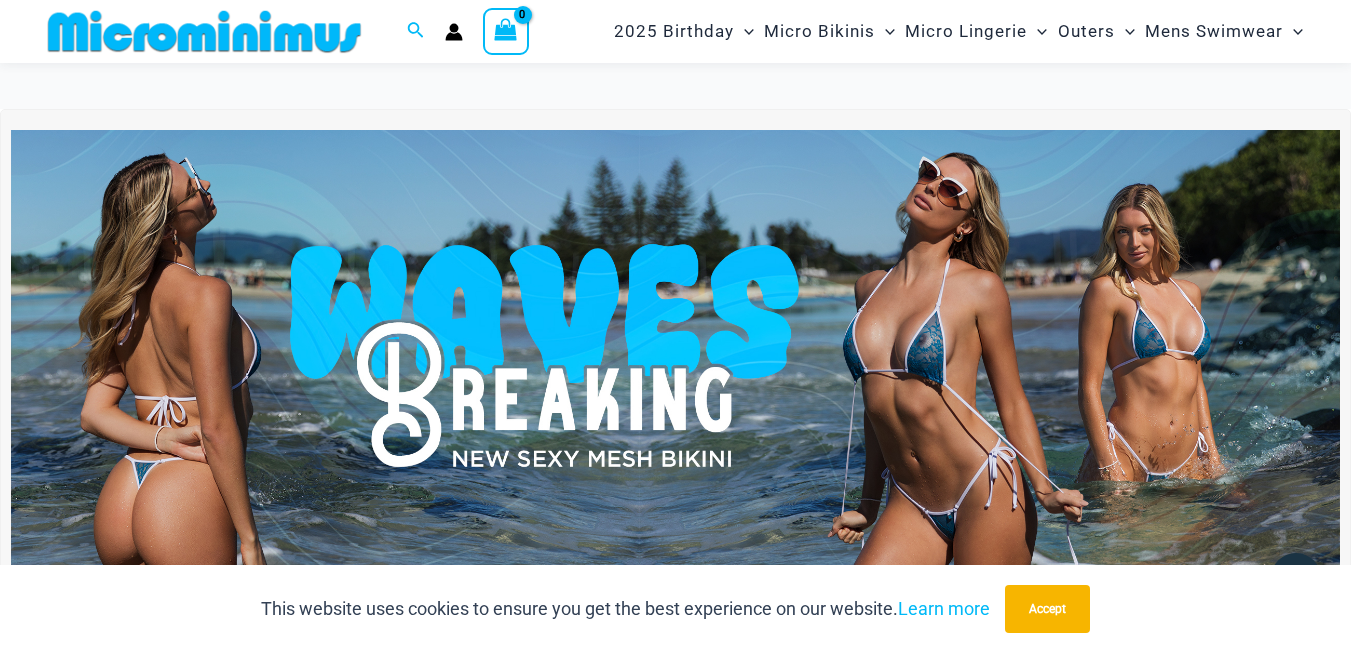 scroll, scrollTop: 684, scrollLeft: 0, axis: vertical 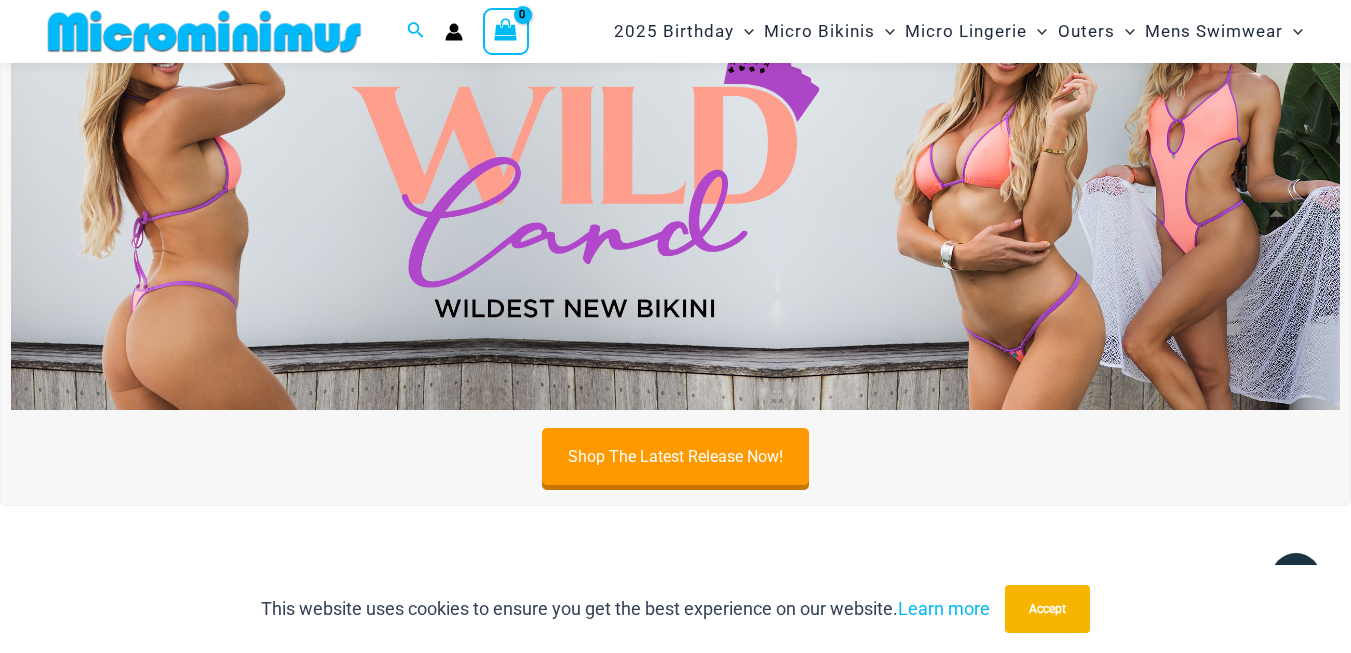 click on "Shop The Latest Release Now!" at bounding box center (675, -43) 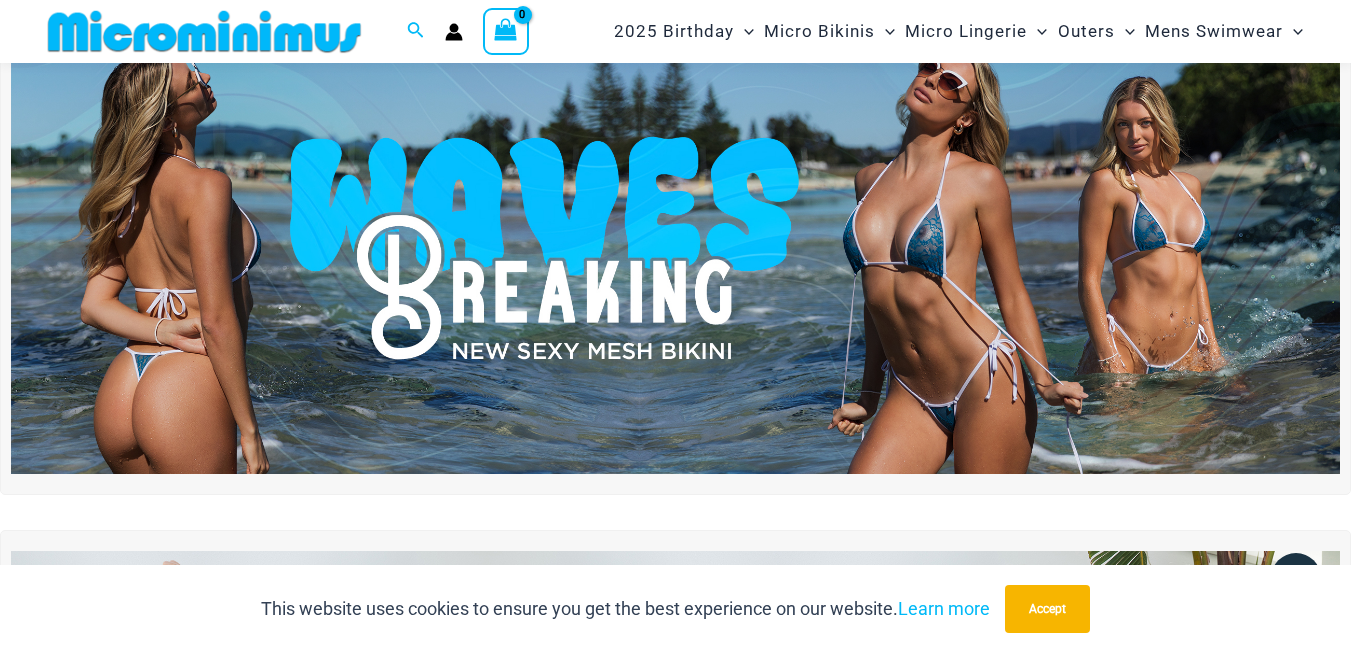 scroll, scrollTop: 82, scrollLeft: 0, axis: vertical 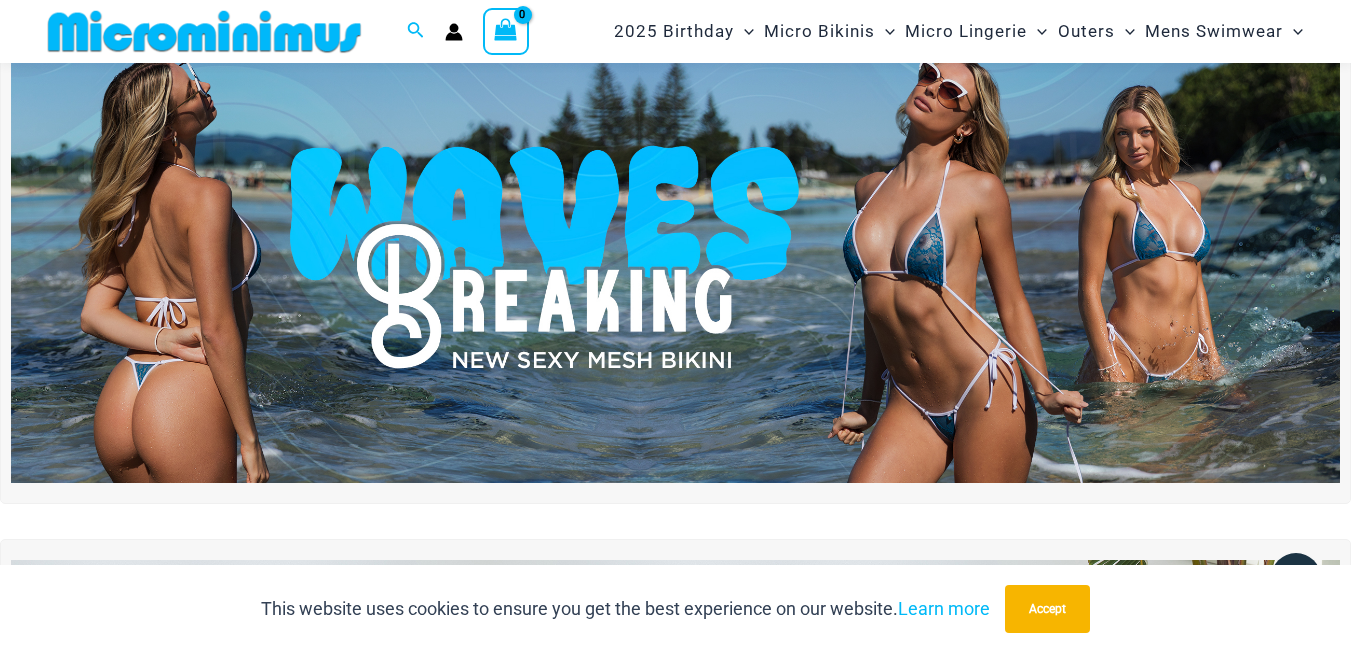 click at bounding box center [675, 258] 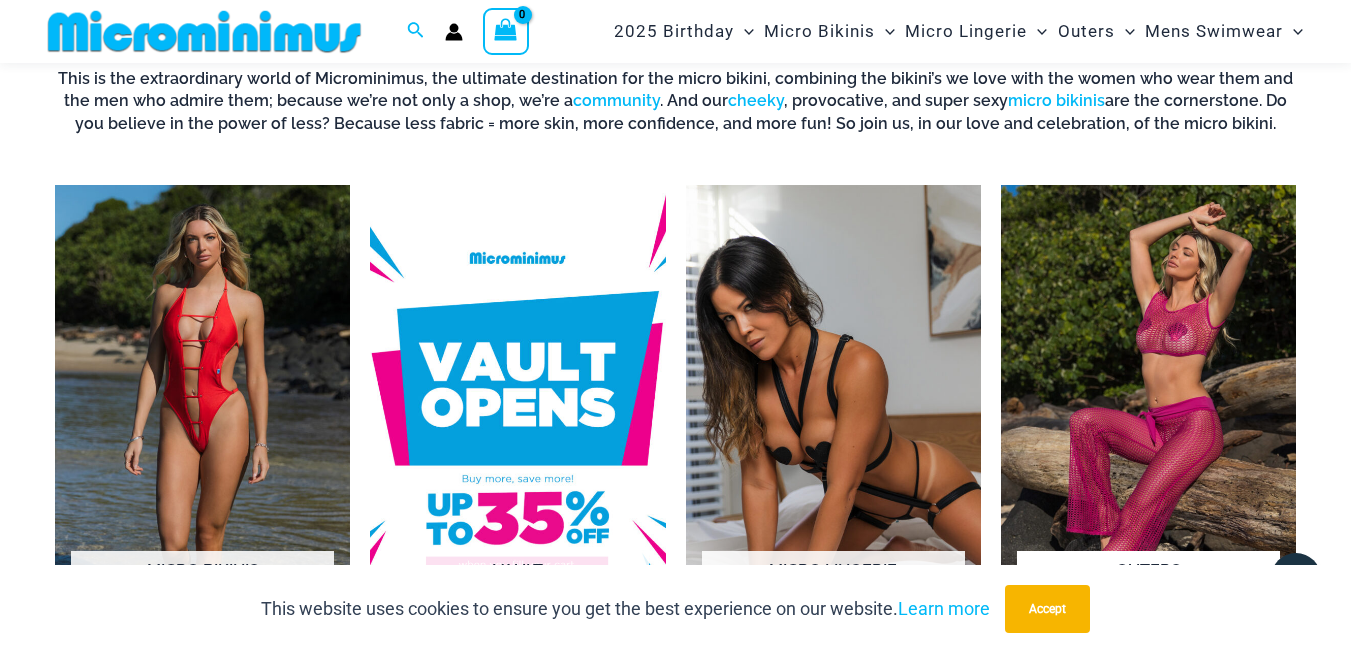 scroll, scrollTop: 1382, scrollLeft: 0, axis: vertical 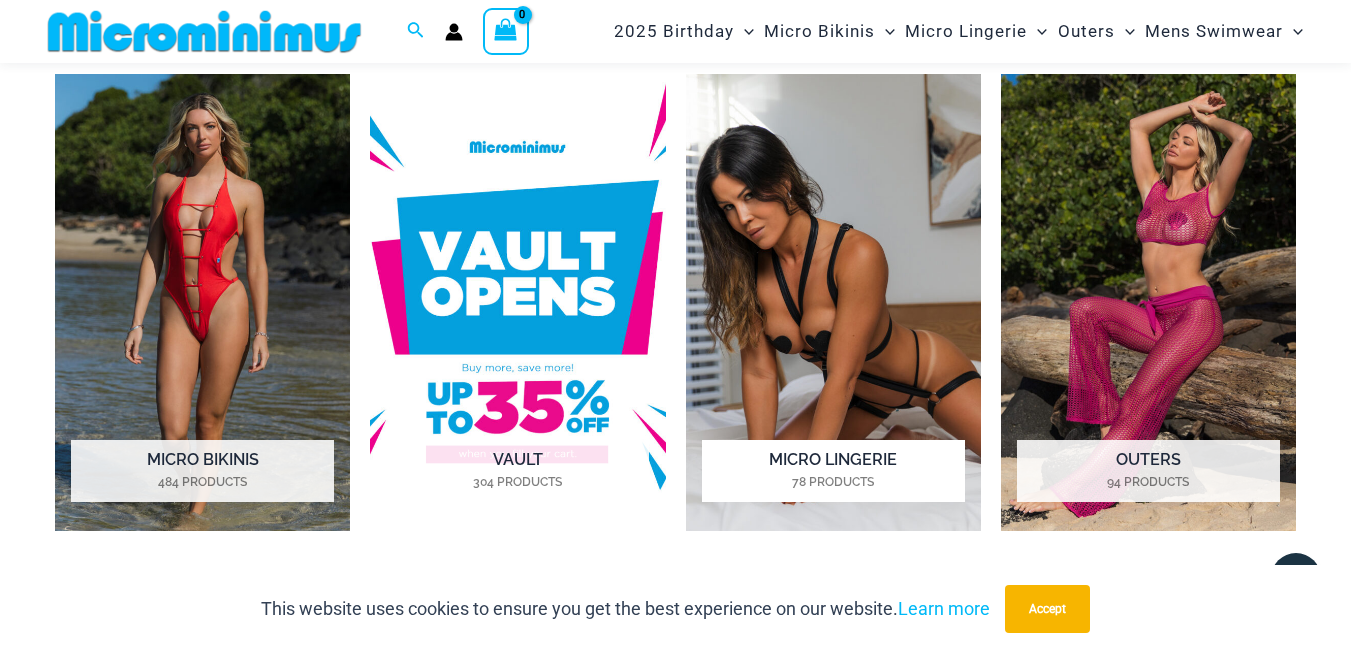 click at bounding box center [833, 302] 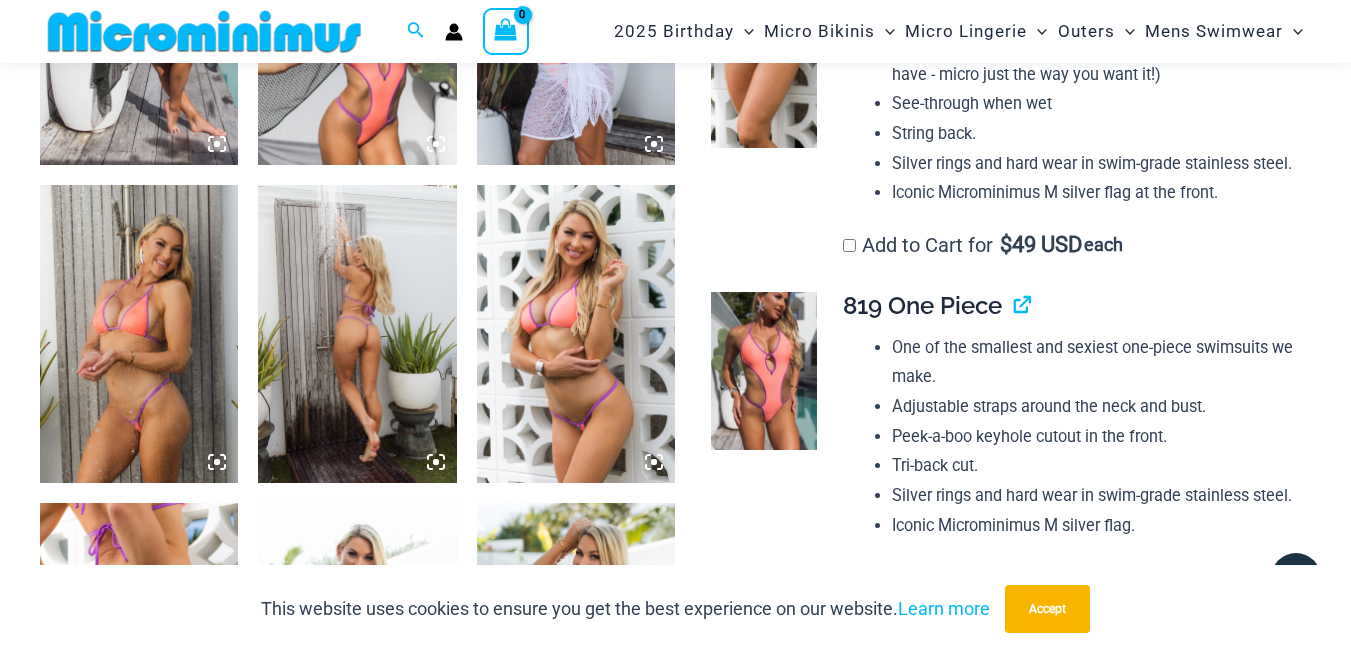 scroll, scrollTop: 1483, scrollLeft: 0, axis: vertical 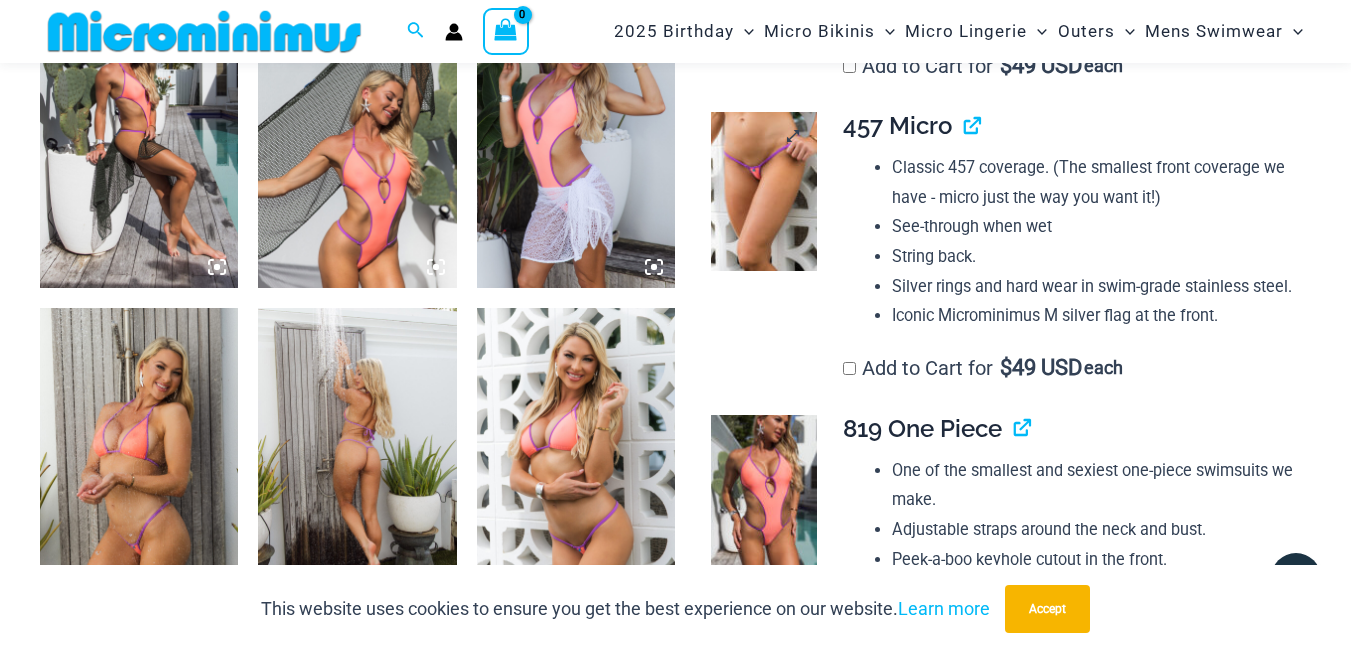 click at bounding box center (764, 191) 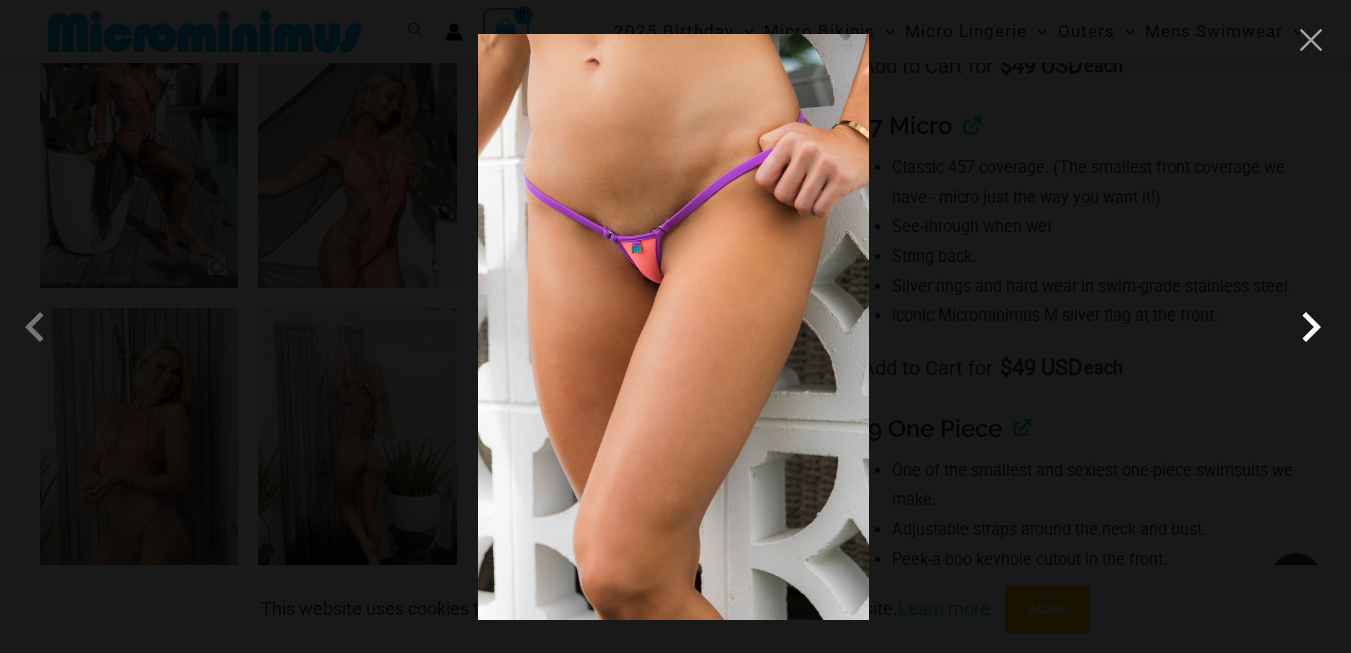 click at bounding box center (1311, 327) 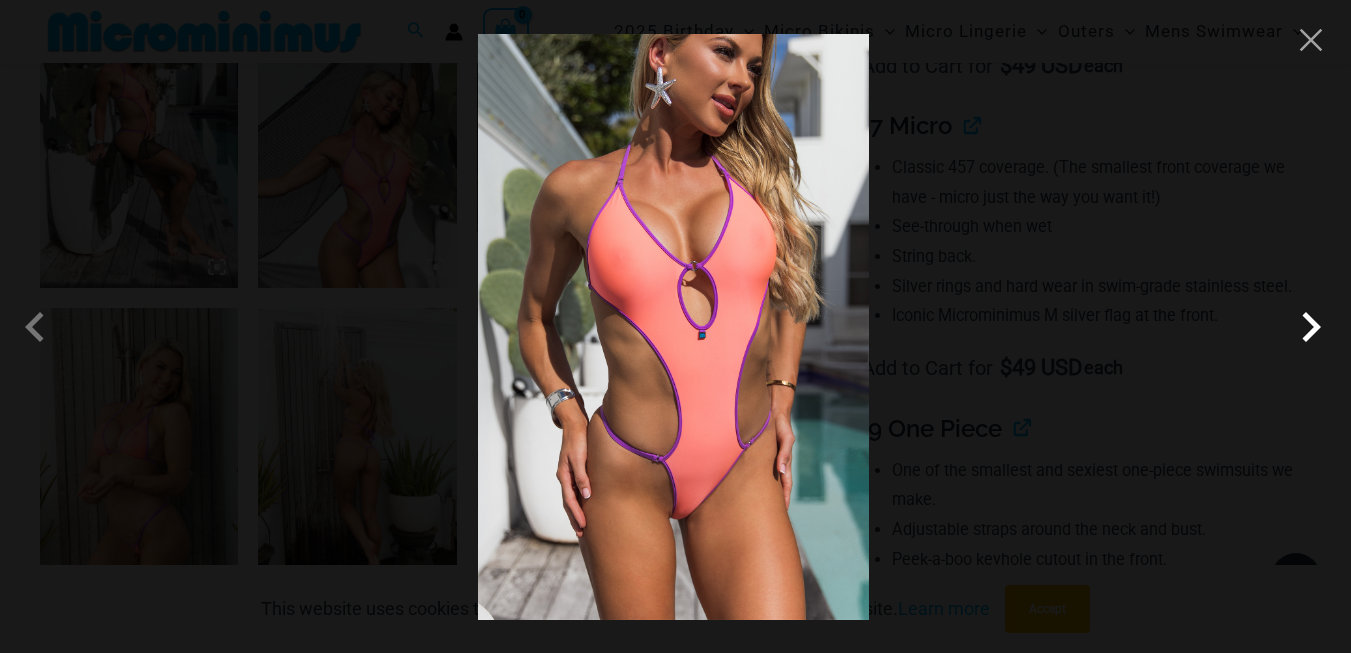 click at bounding box center (1311, 327) 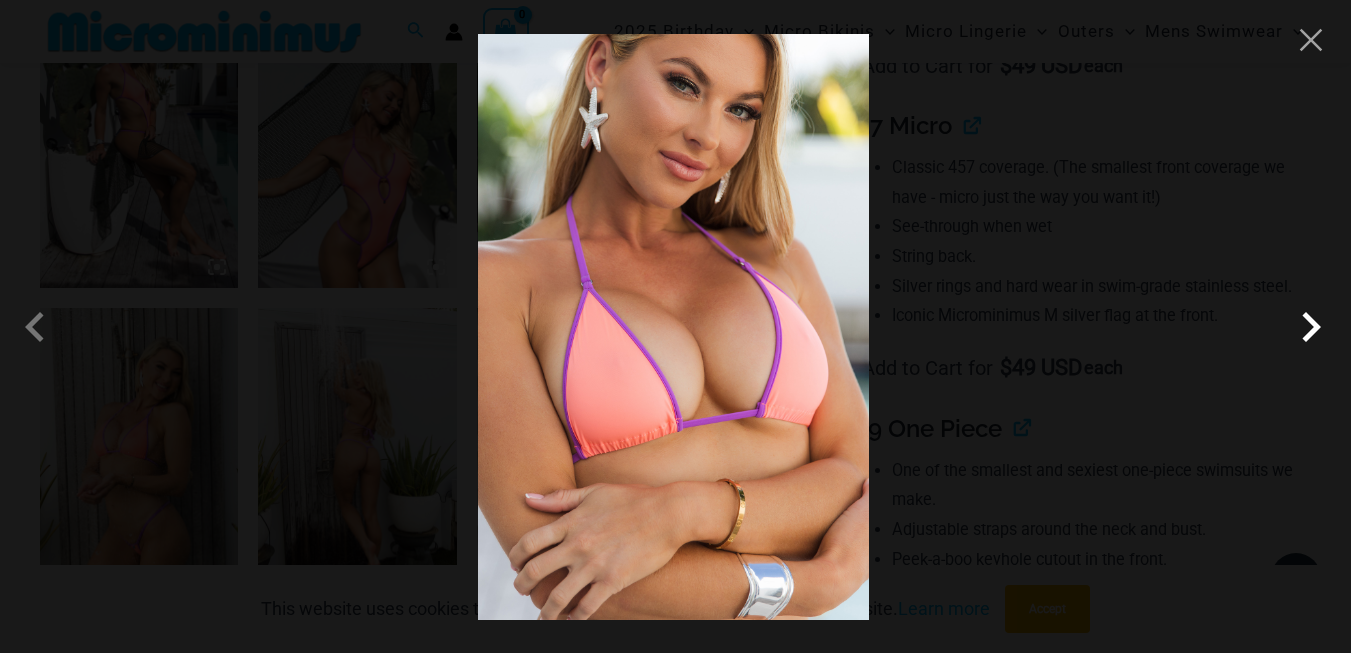 click at bounding box center [1311, 327] 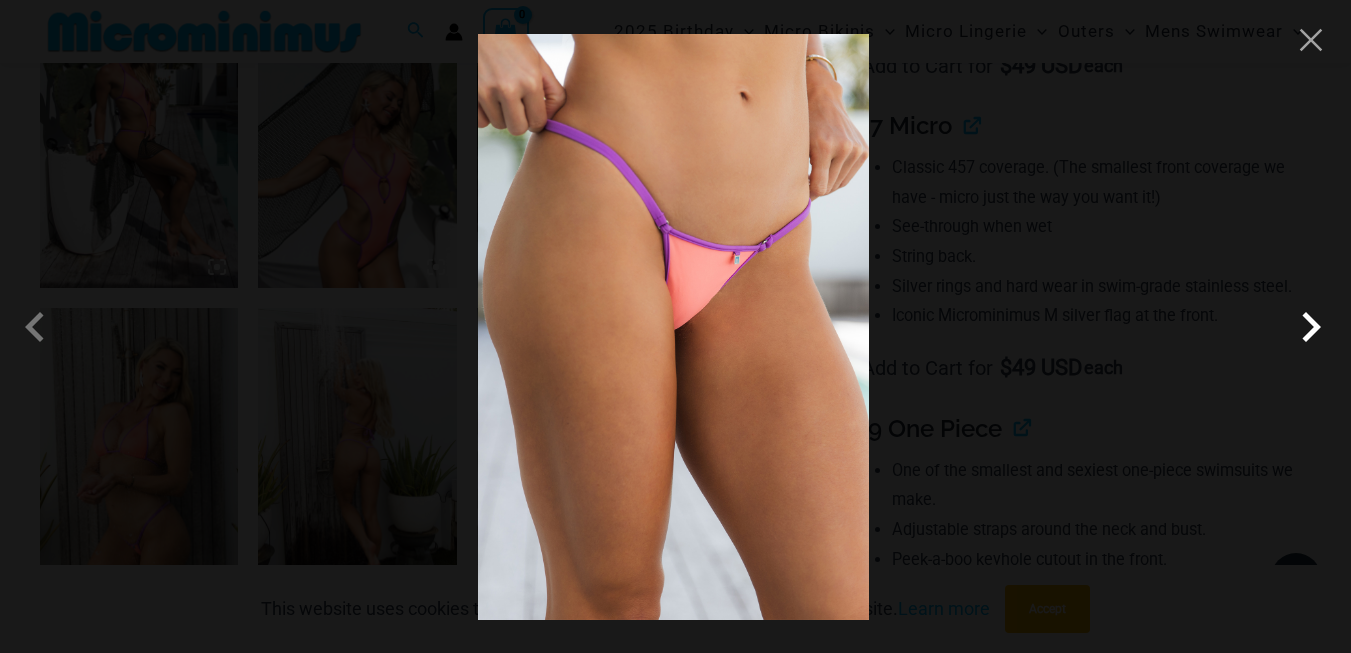 click at bounding box center [1311, 327] 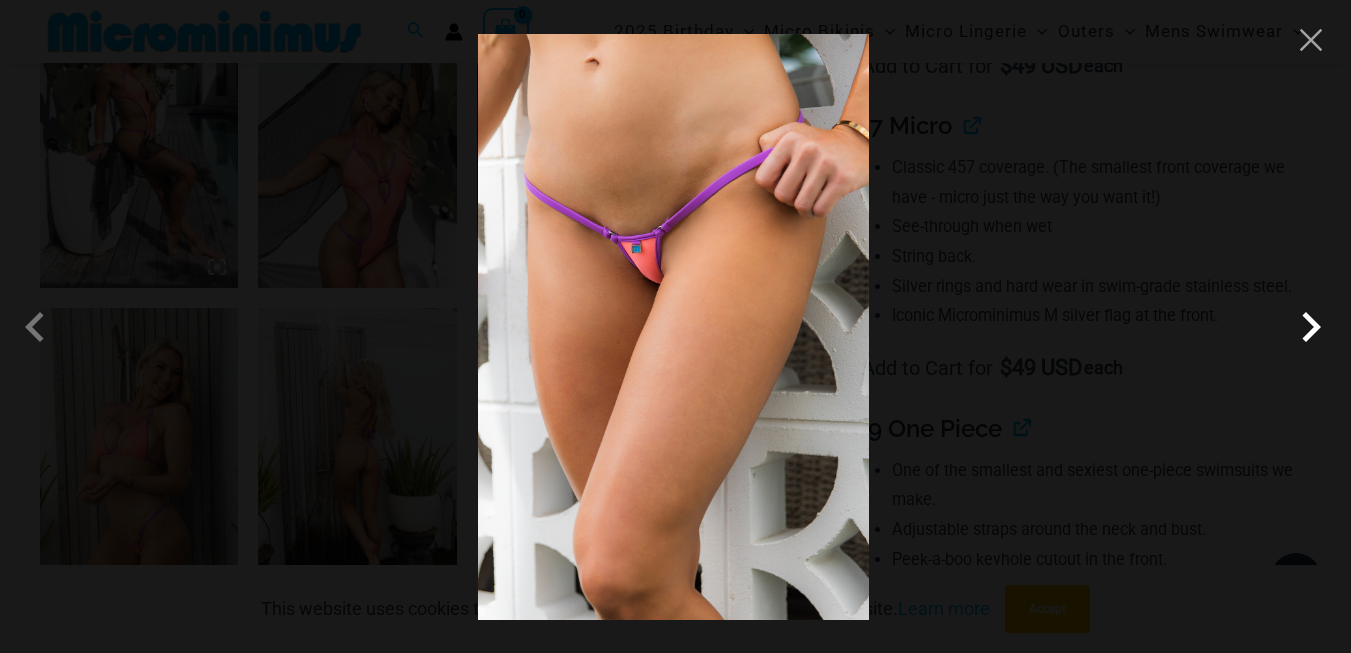 click at bounding box center (1311, 327) 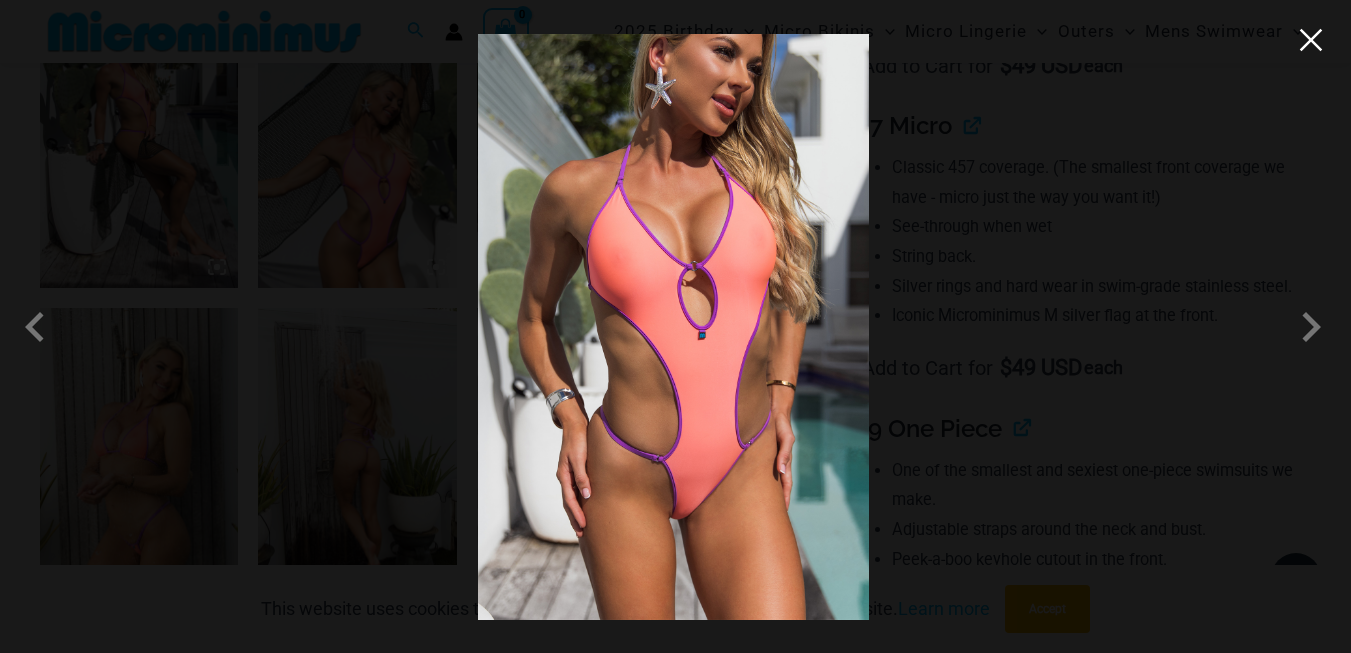 click at bounding box center (1311, 40) 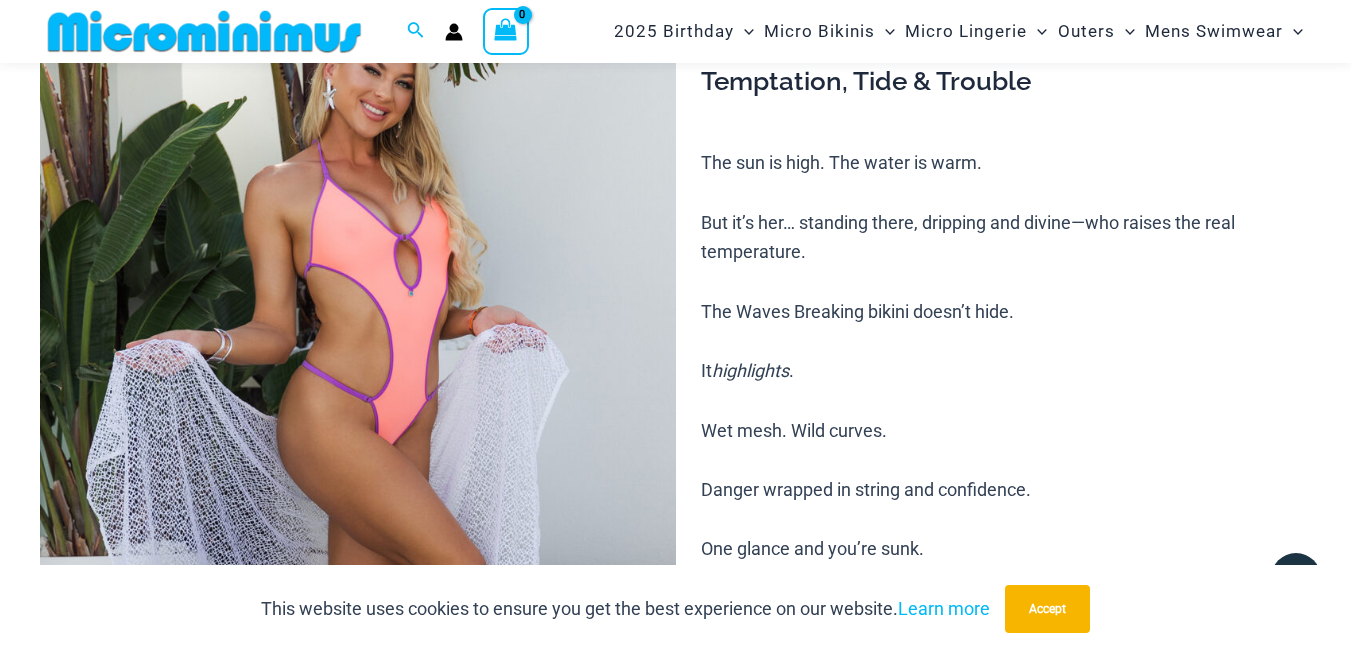 scroll, scrollTop: 183, scrollLeft: 0, axis: vertical 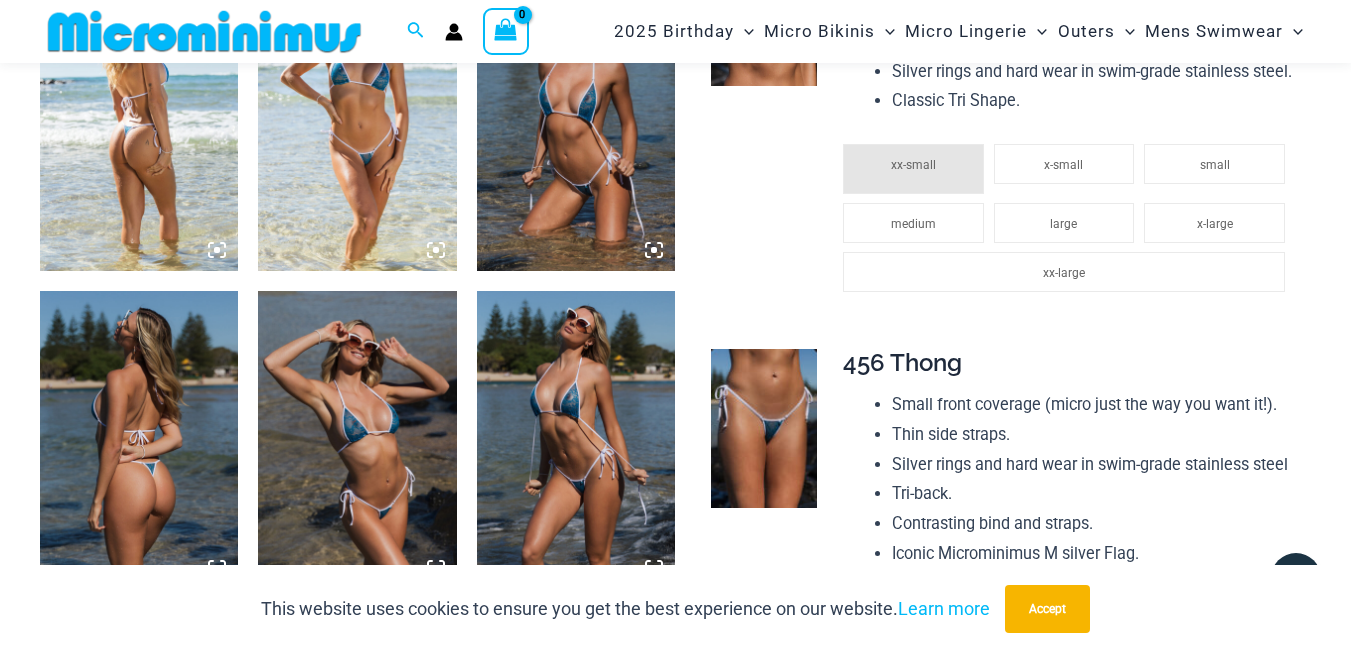 click at bounding box center [139, 123] 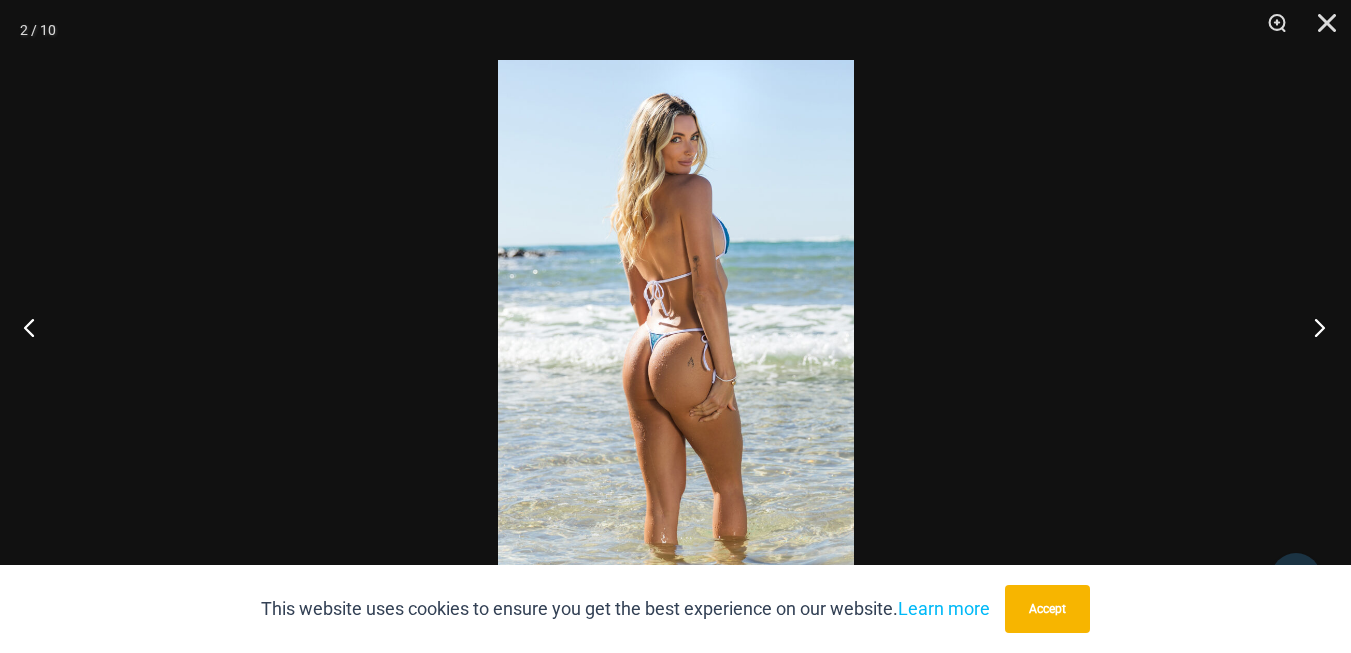 click at bounding box center [1313, 327] 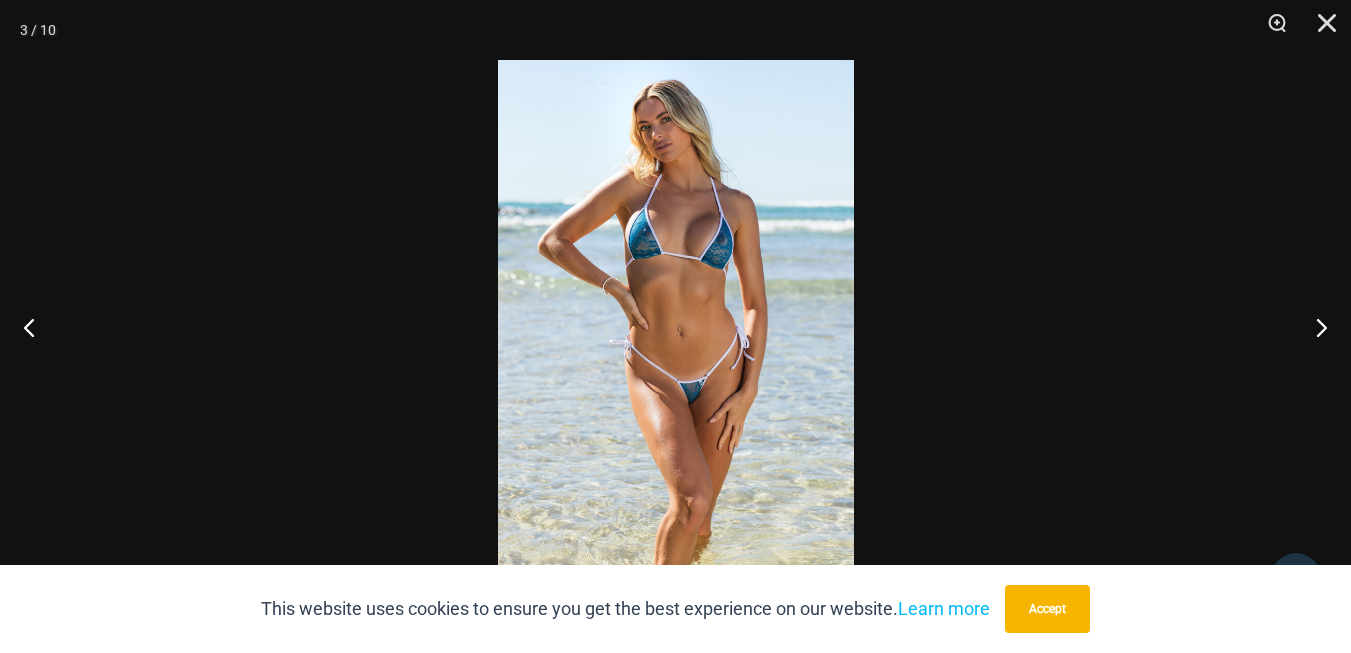 click at bounding box center [676, 326] 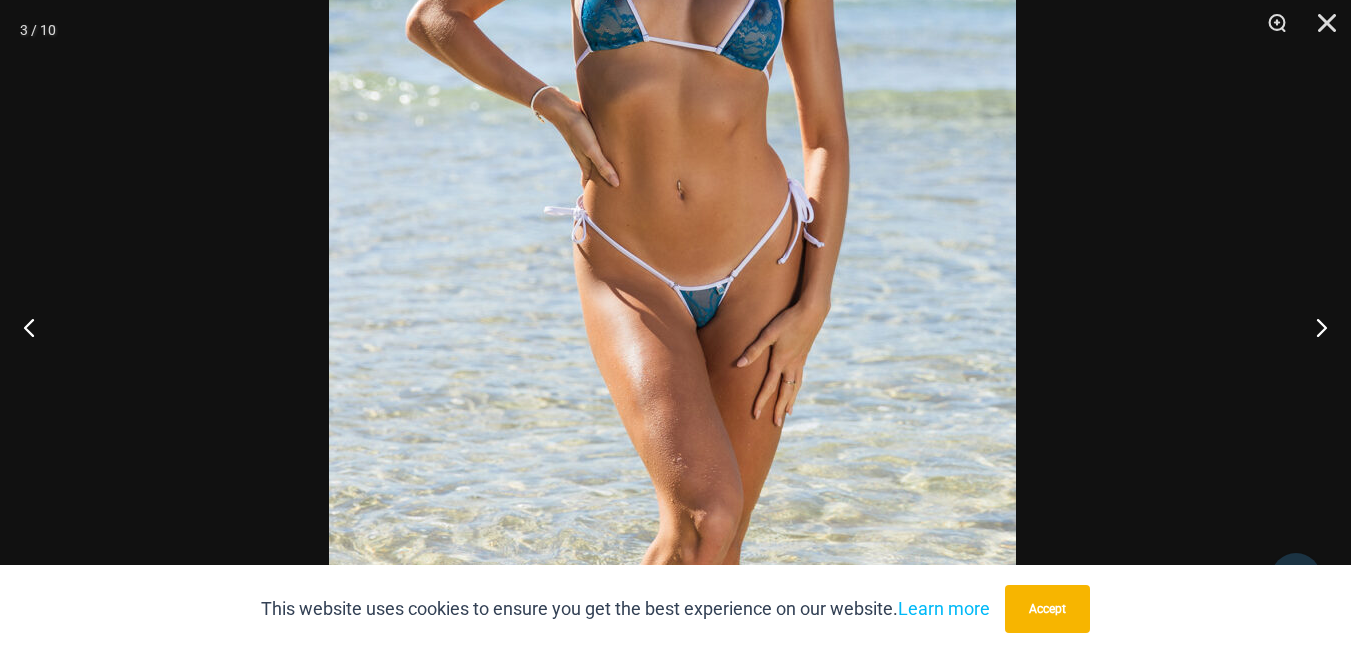 click at bounding box center [672, 181] 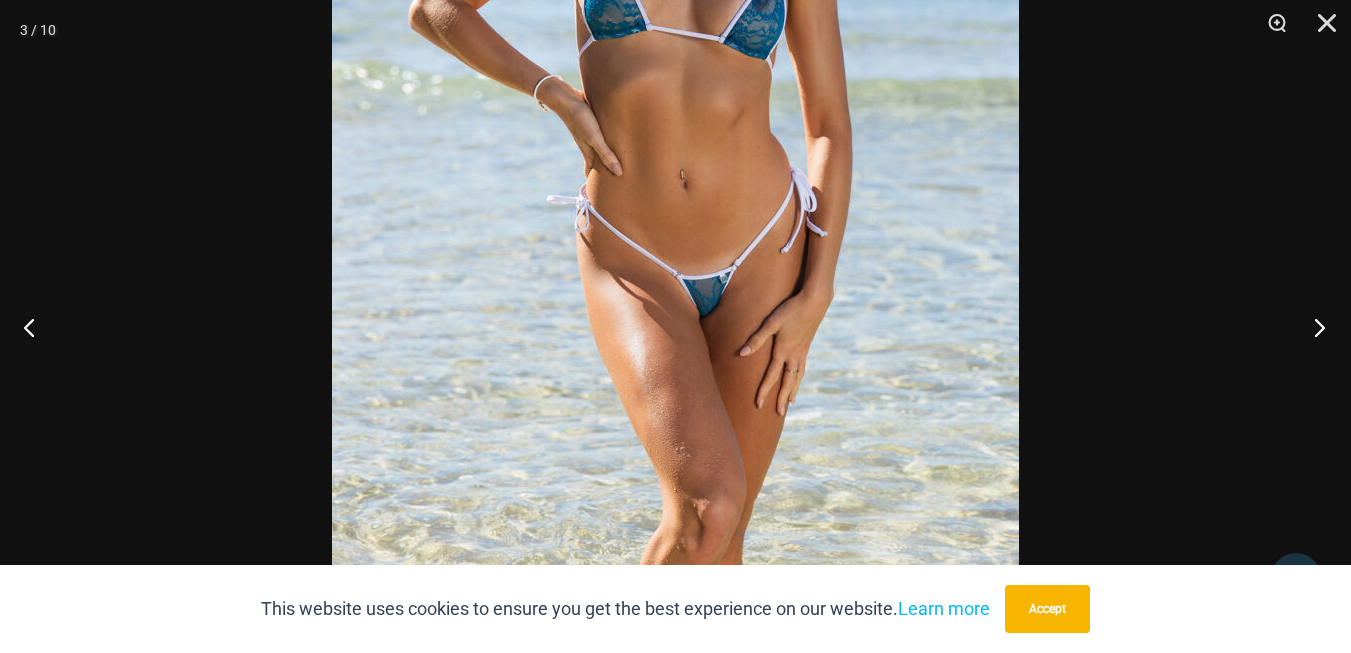 click at bounding box center (1313, 327) 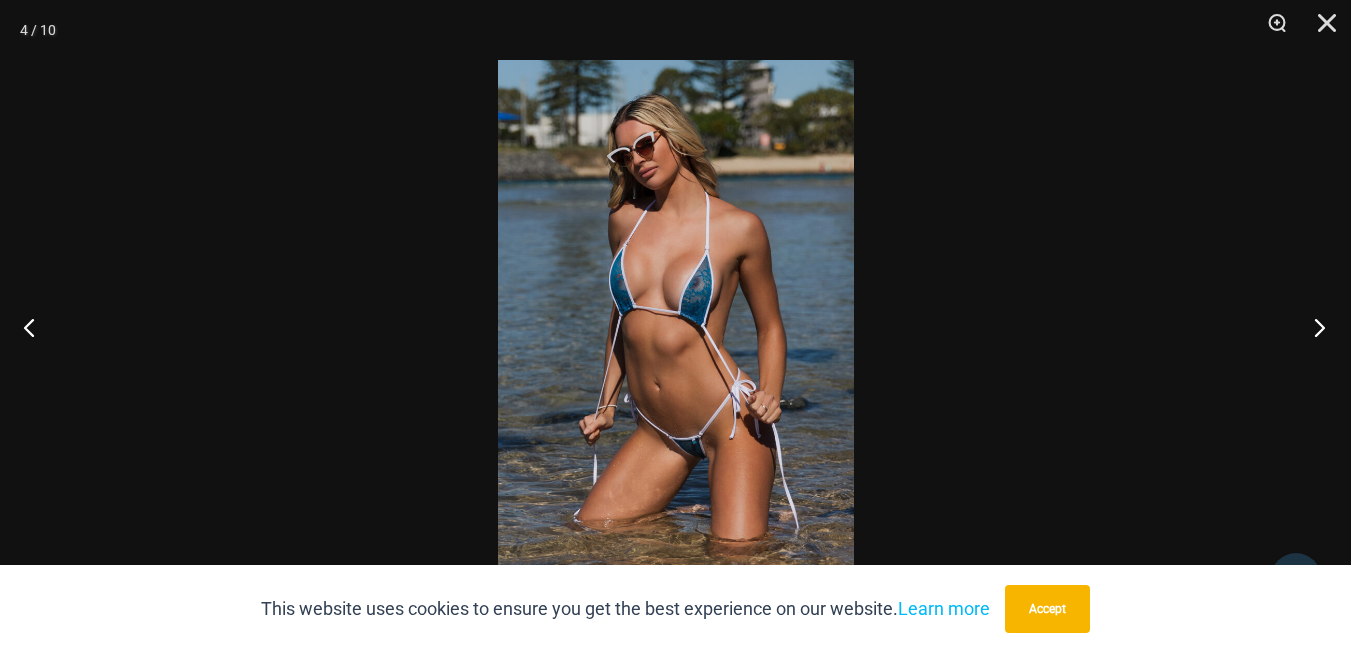 click at bounding box center [1313, 327] 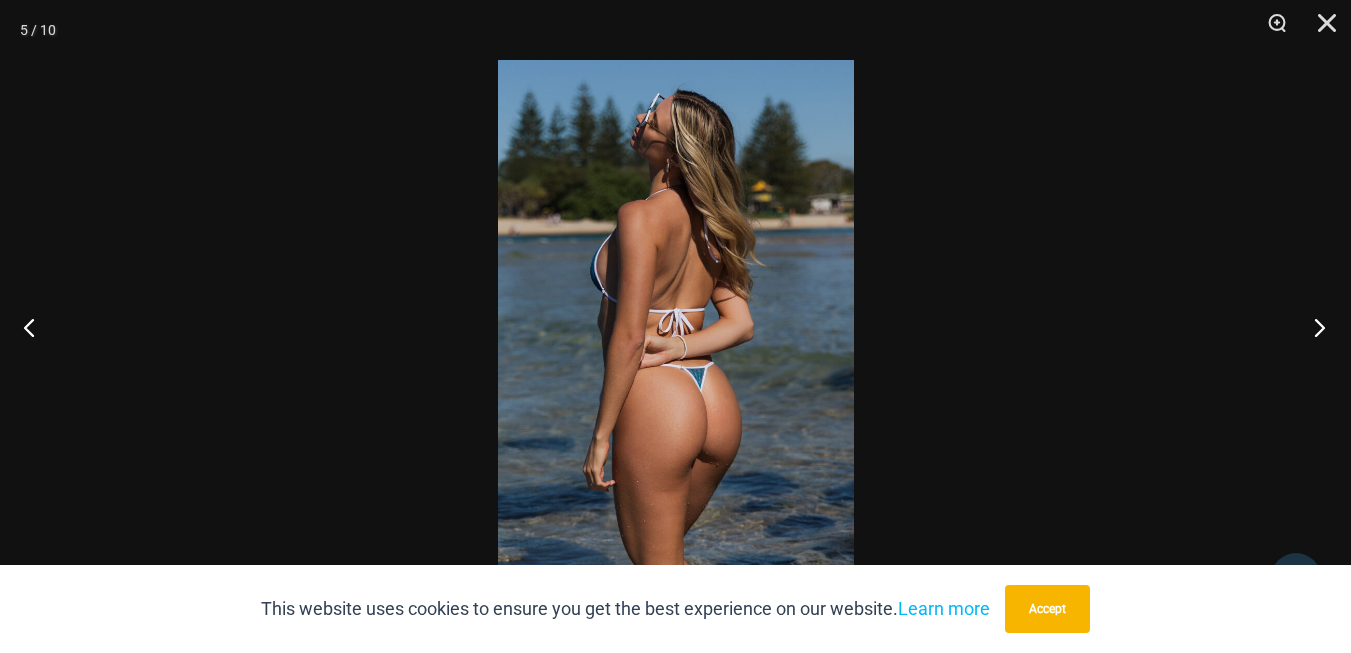click at bounding box center (1313, 327) 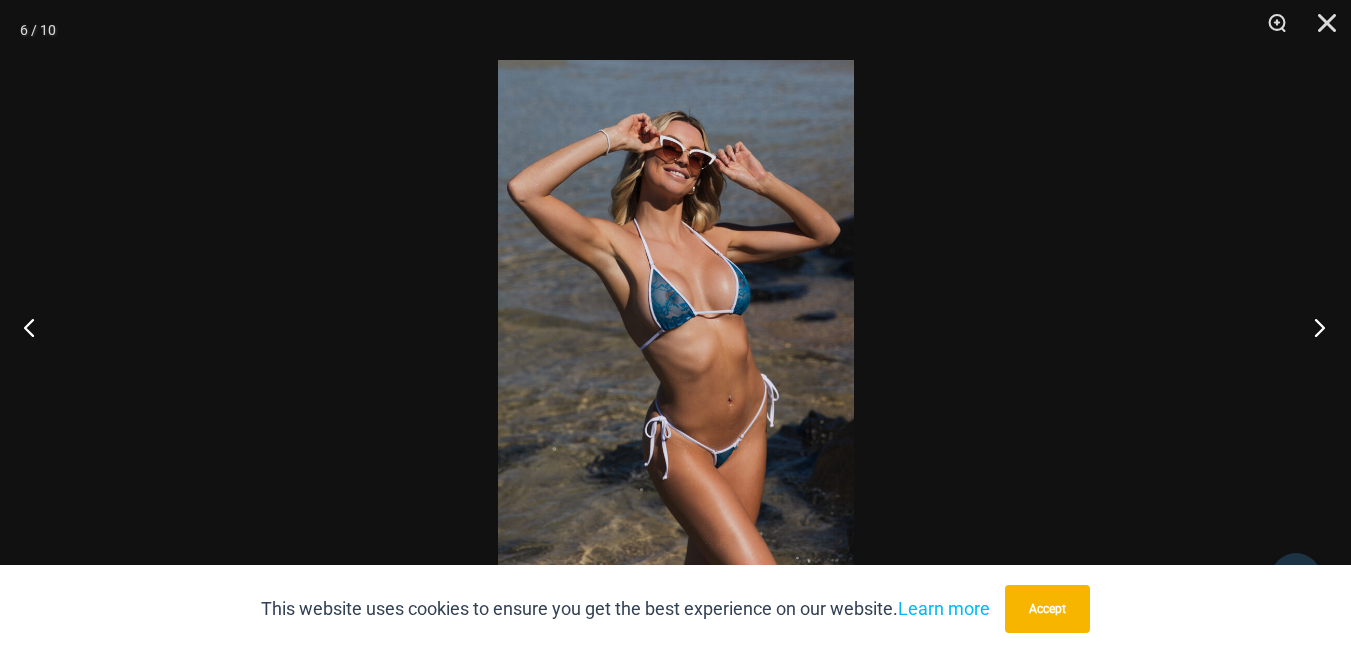 click at bounding box center (1313, 327) 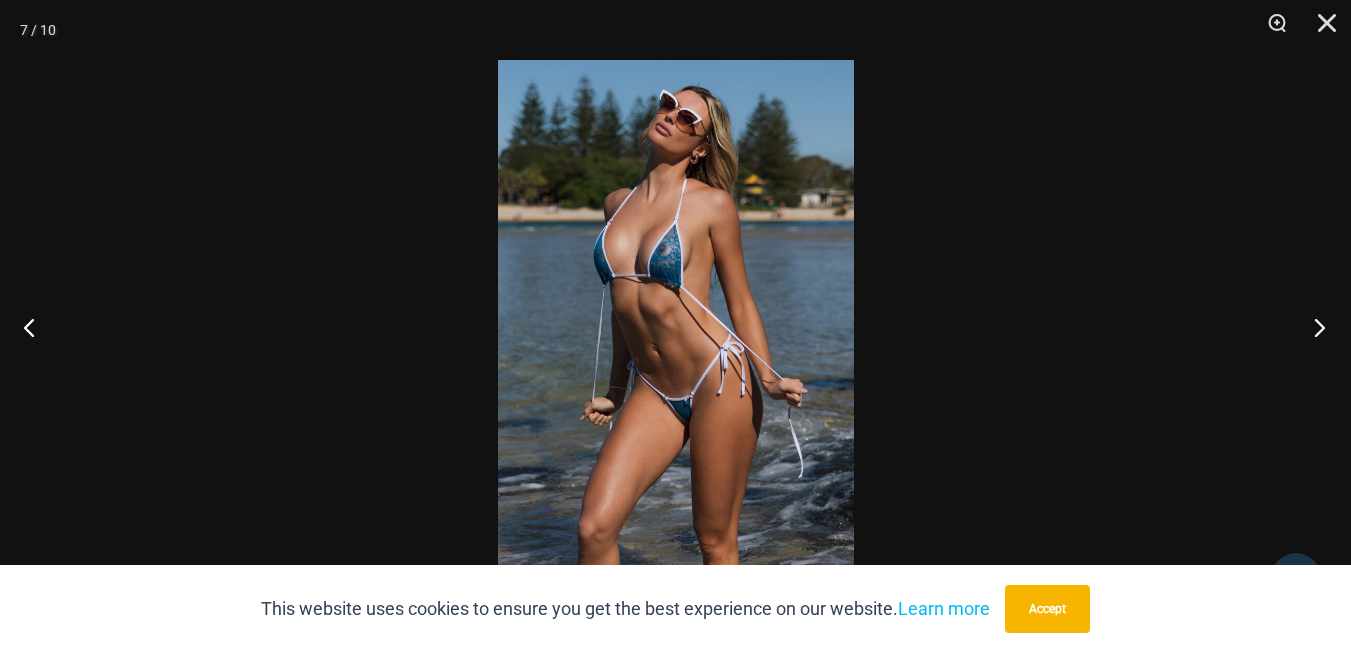 click at bounding box center (1313, 327) 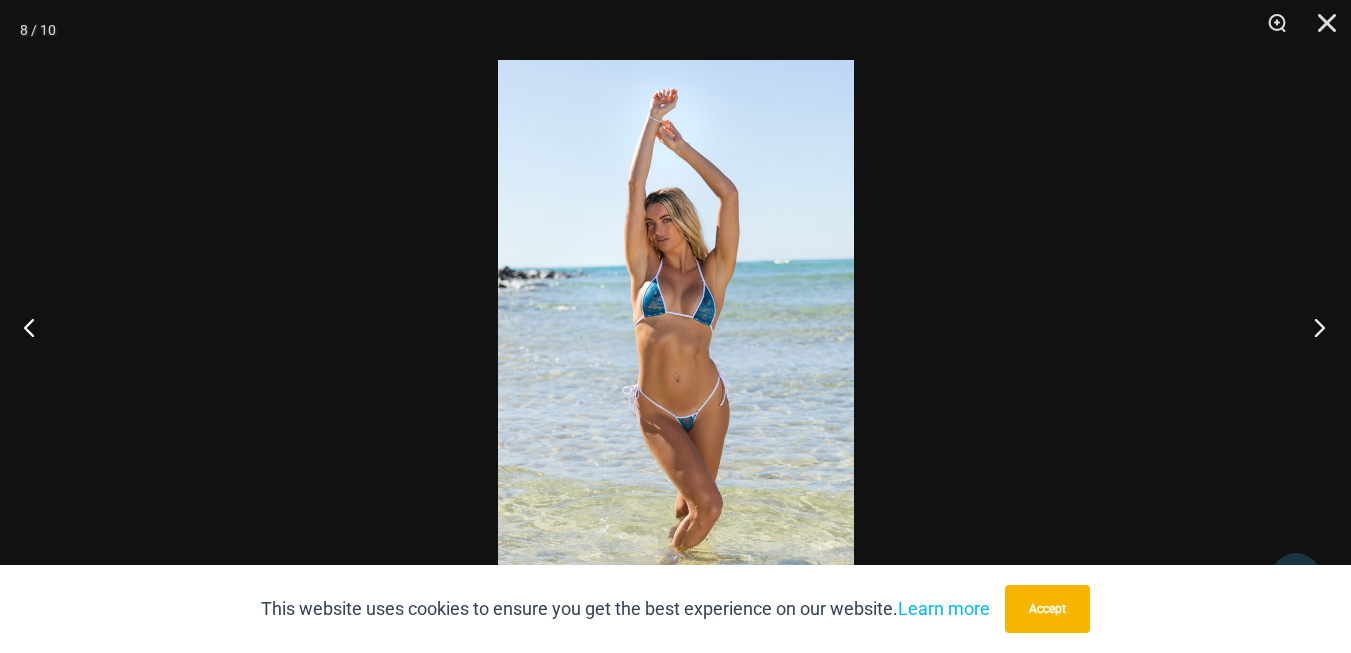 click at bounding box center [1313, 327] 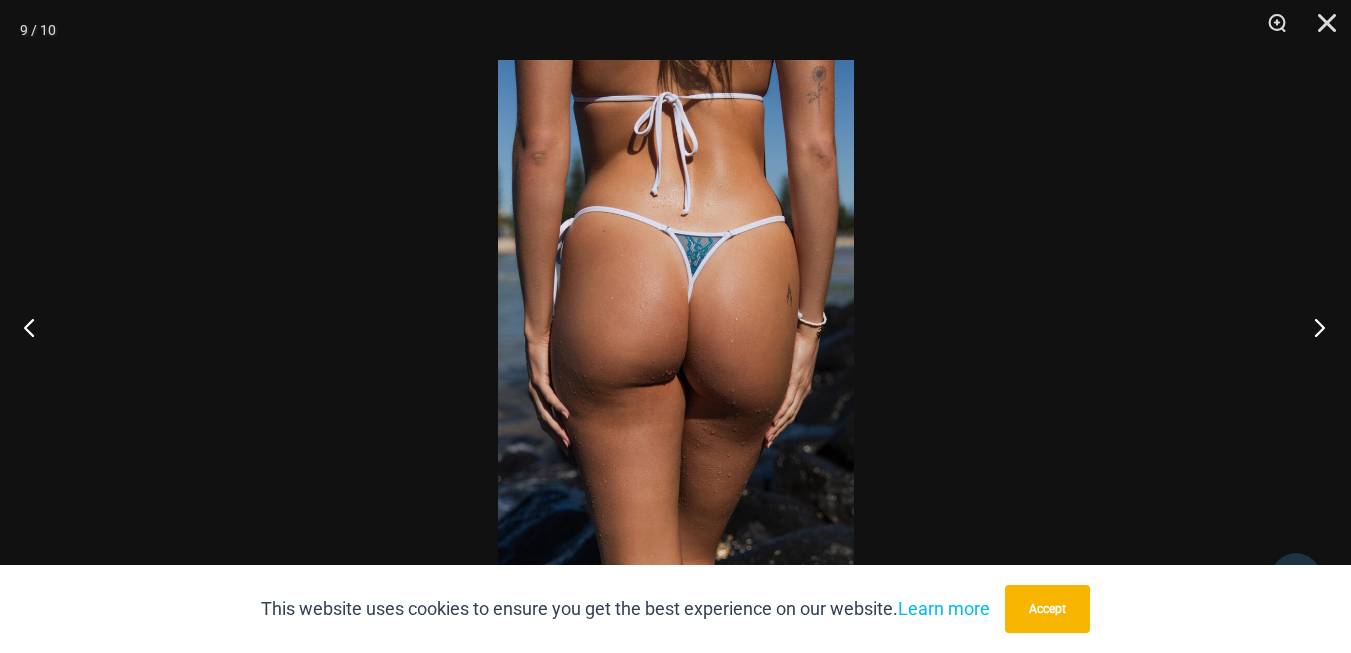 click at bounding box center [1313, 327] 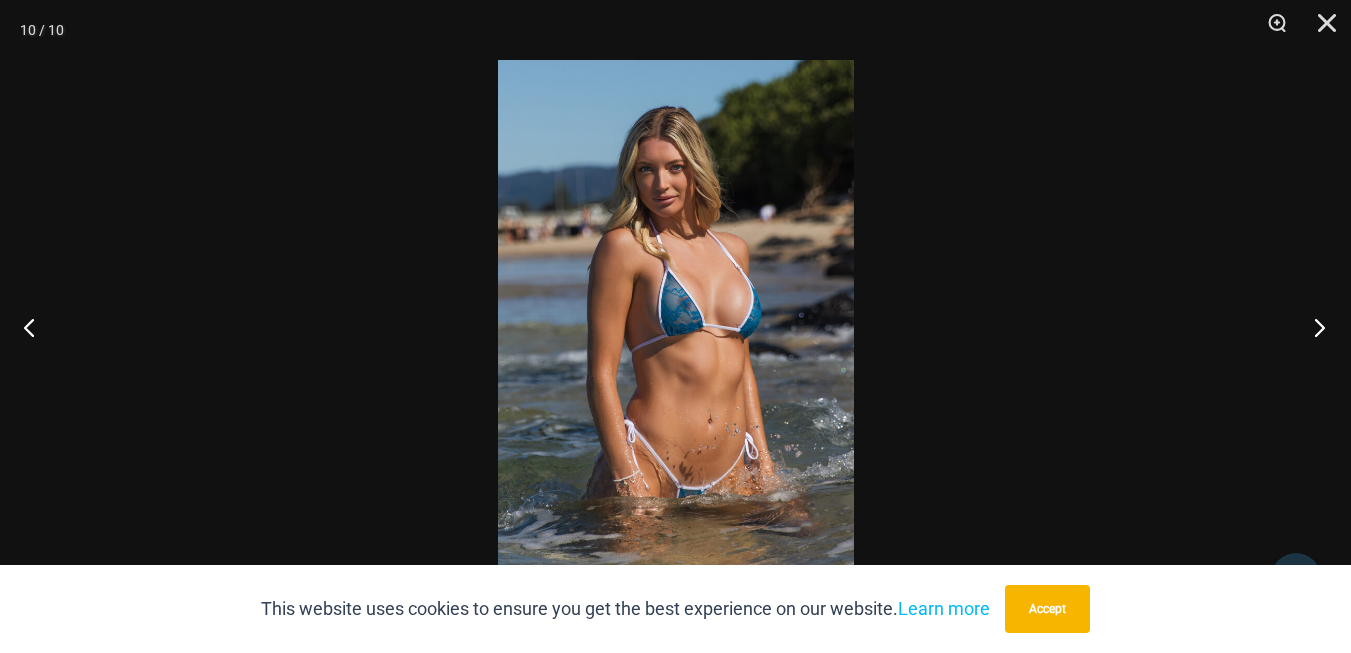 click at bounding box center (1313, 327) 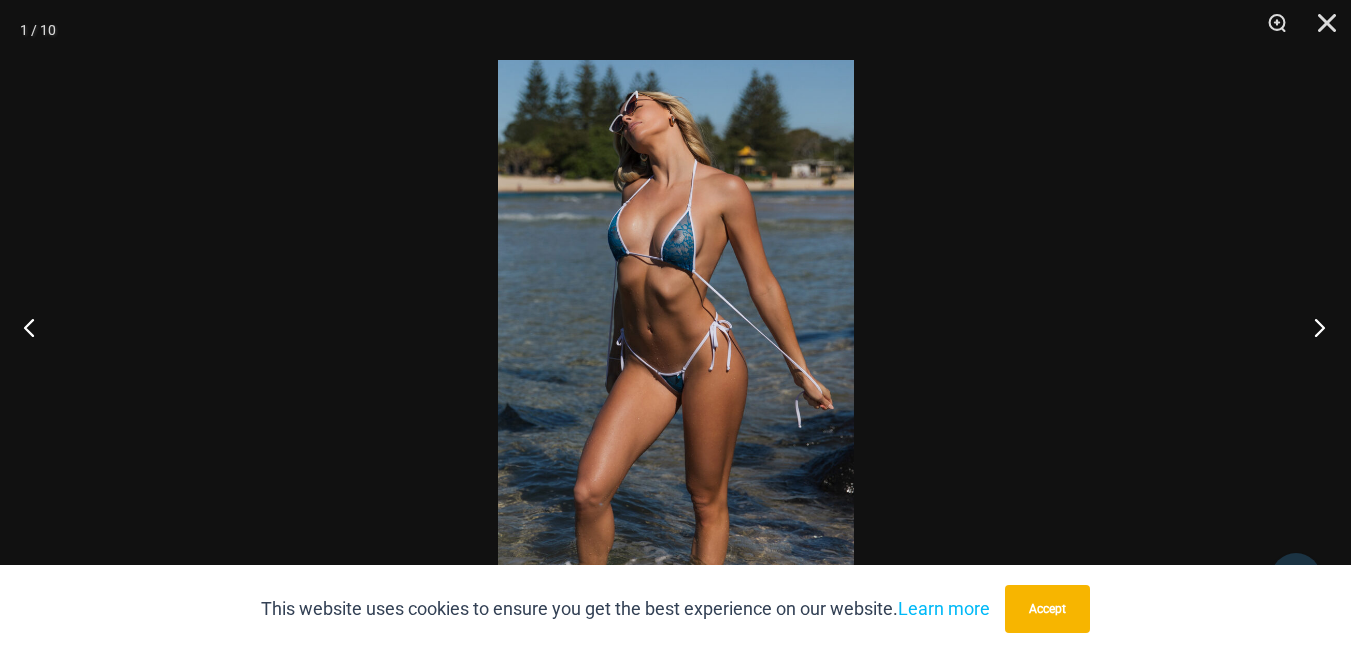 click at bounding box center [1313, 327] 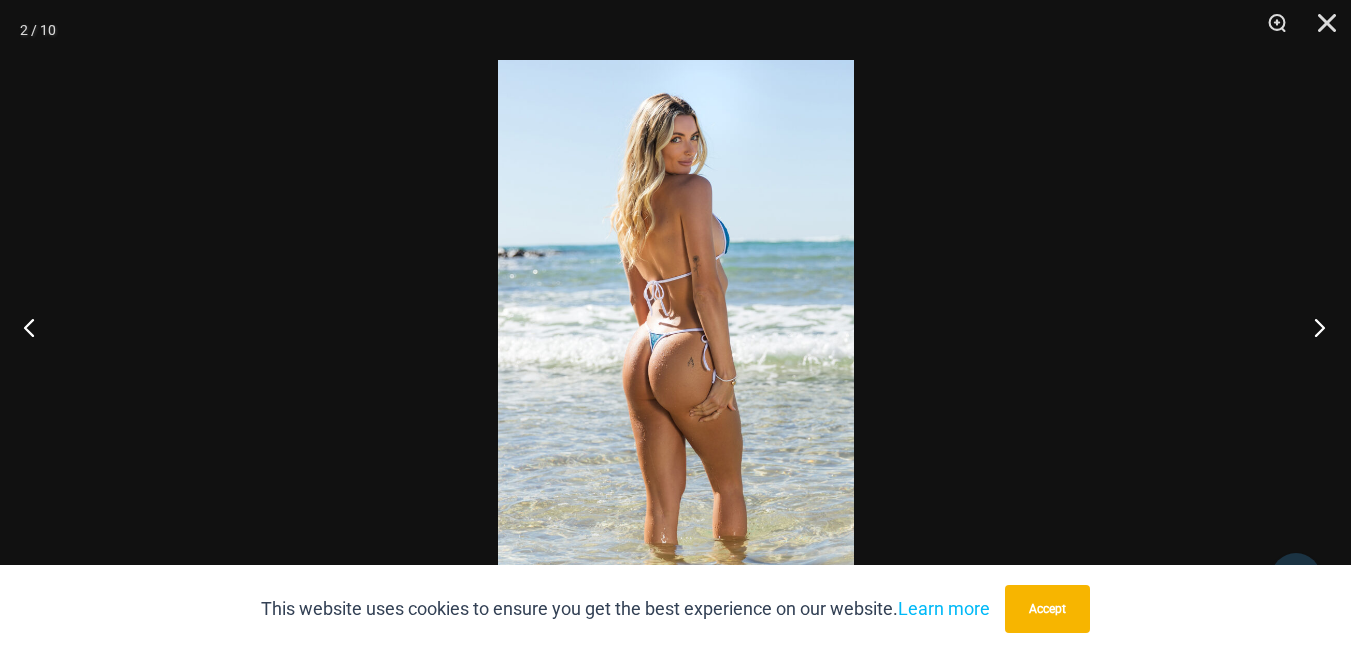 click at bounding box center [1313, 327] 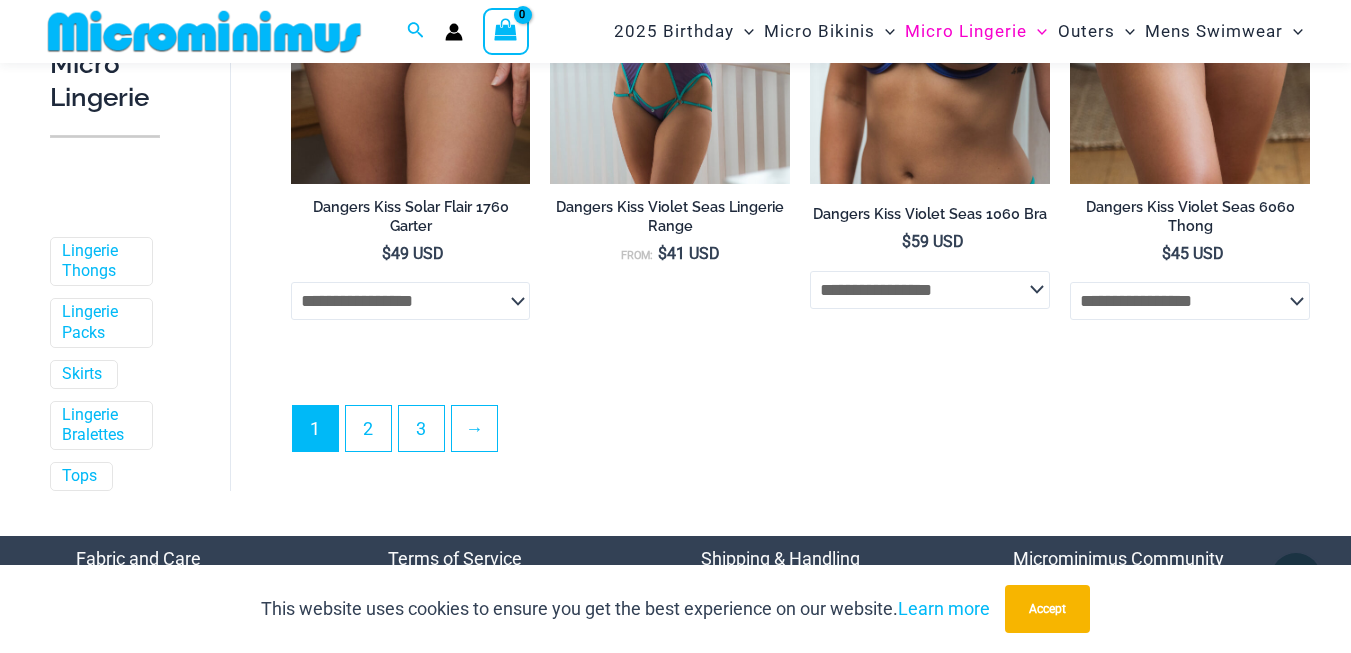 scroll, scrollTop: 4500, scrollLeft: 0, axis: vertical 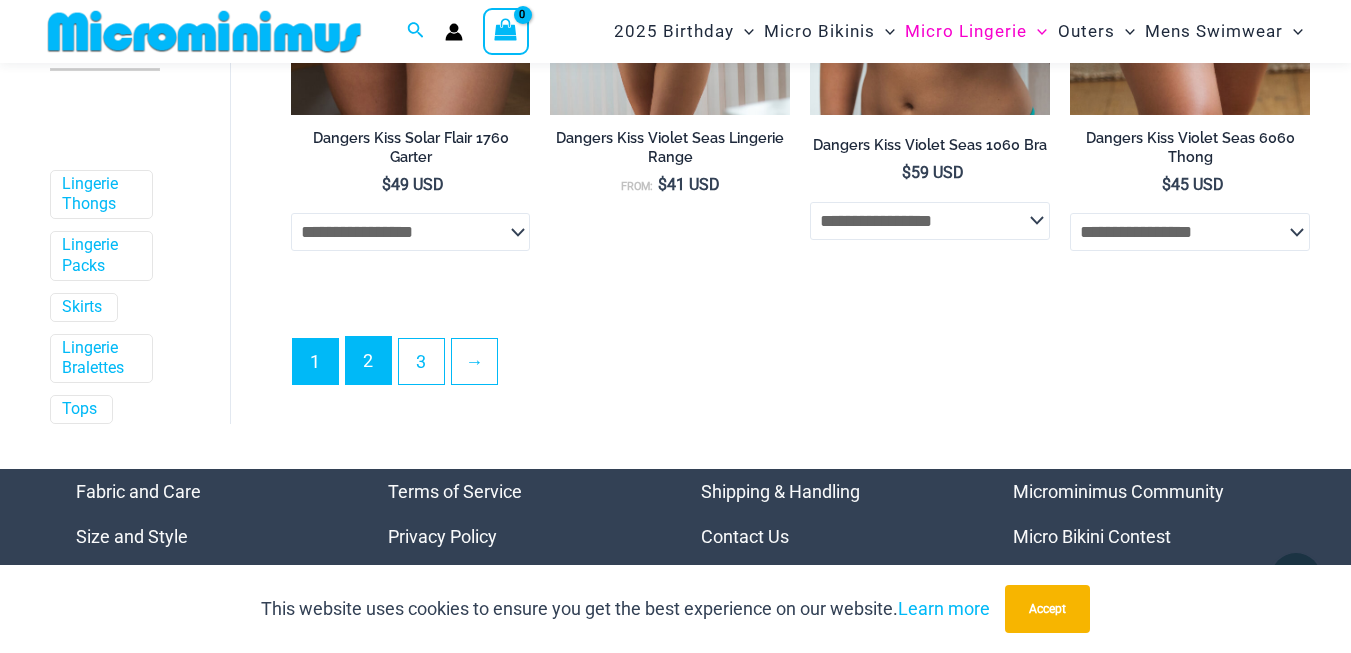 click on "2" at bounding box center [368, 360] 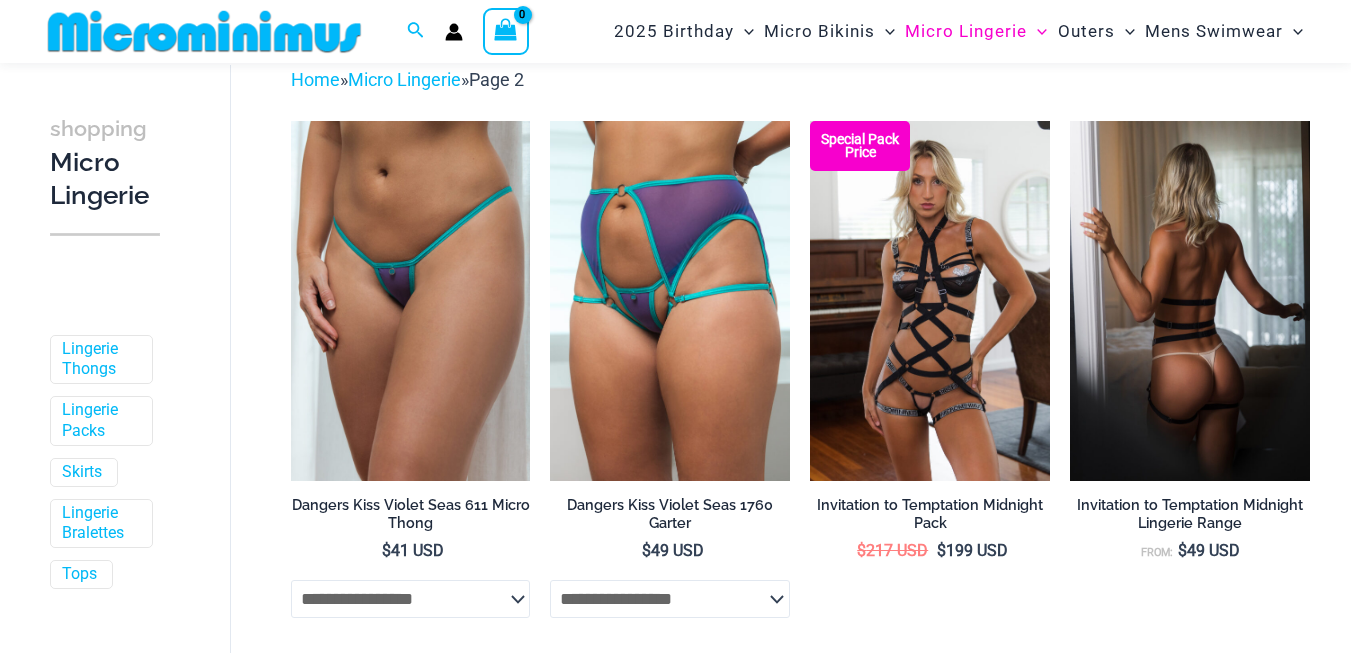 scroll, scrollTop: 100, scrollLeft: 0, axis: vertical 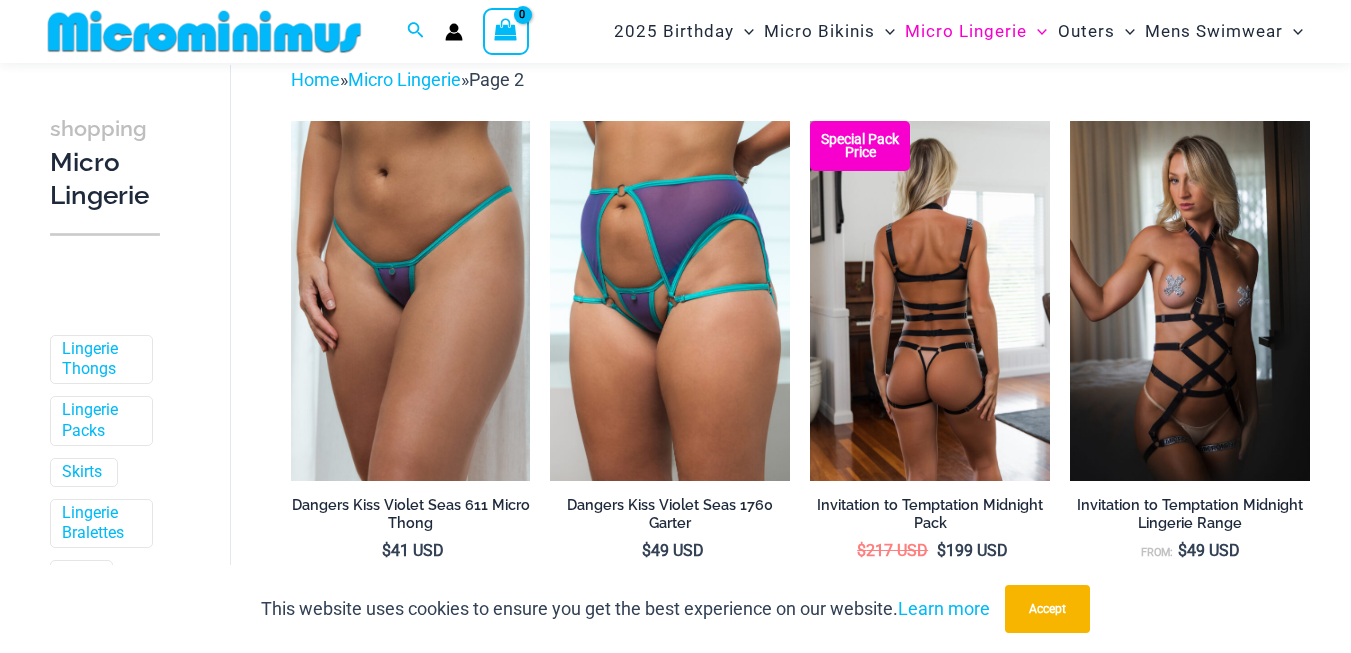 click at bounding box center [930, 301] 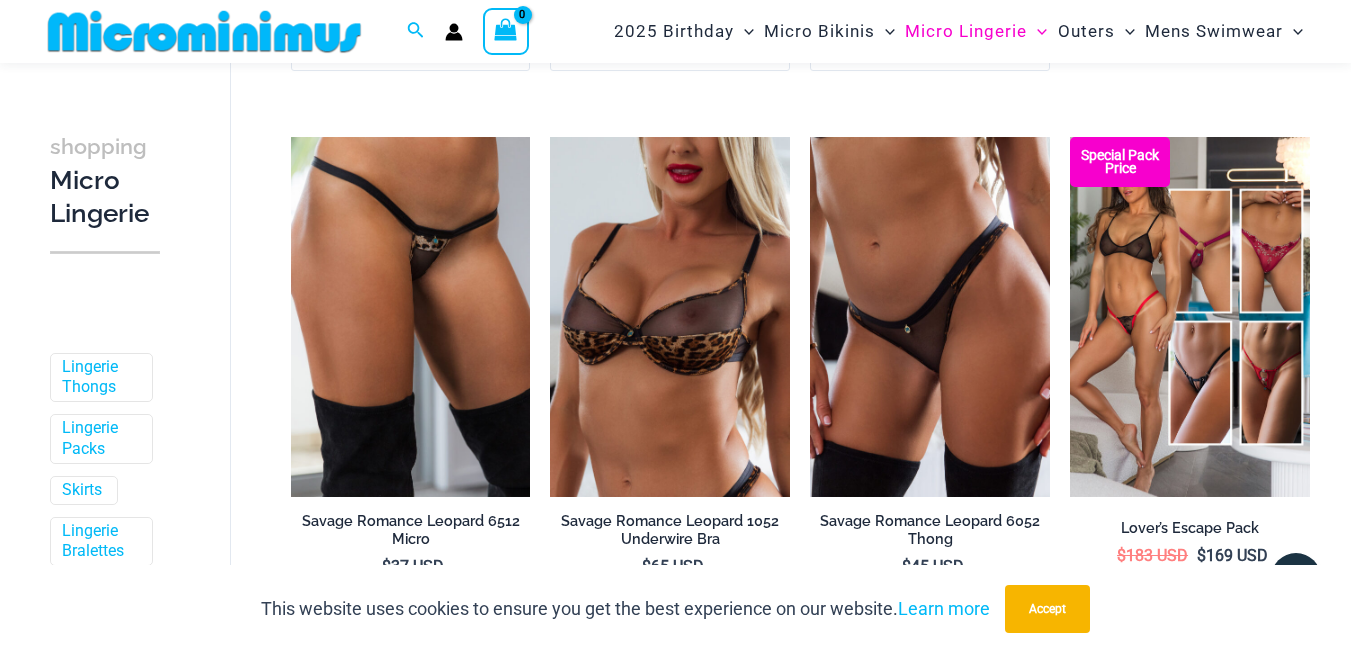 scroll, scrollTop: 4300, scrollLeft: 0, axis: vertical 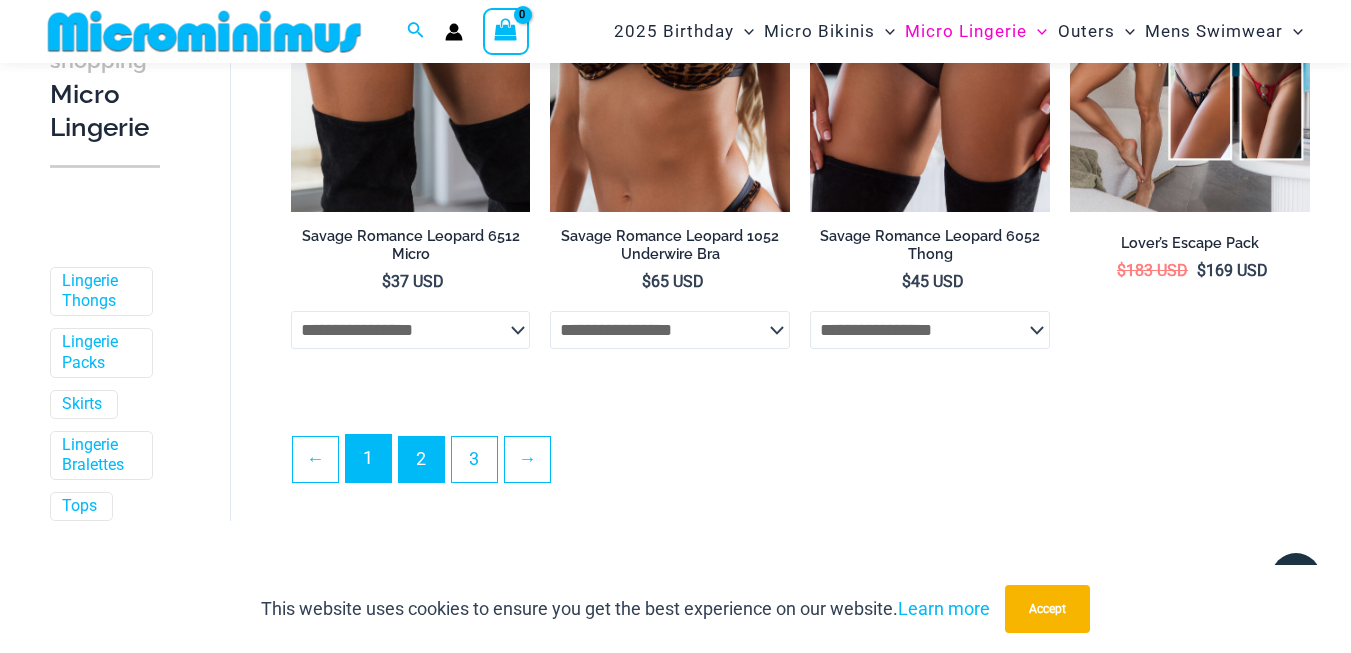 click on "1" at bounding box center [368, 458] 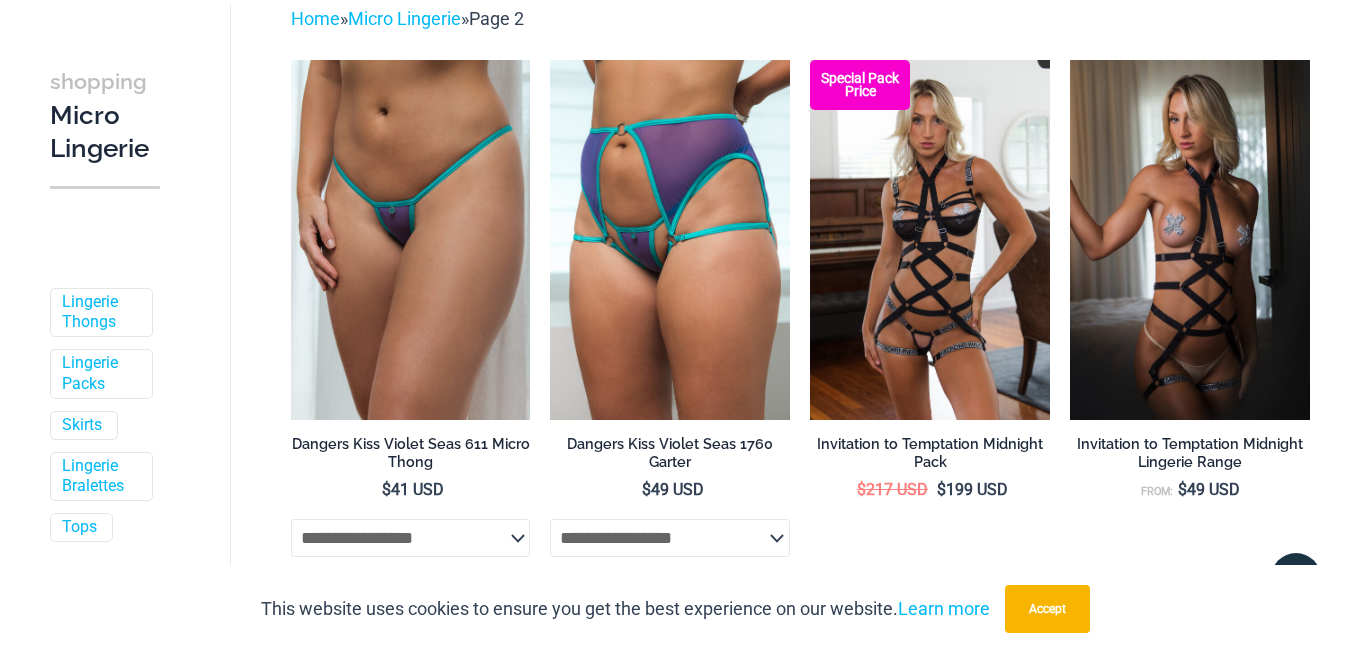 scroll, scrollTop: 0, scrollLeft: 0, axis: both 